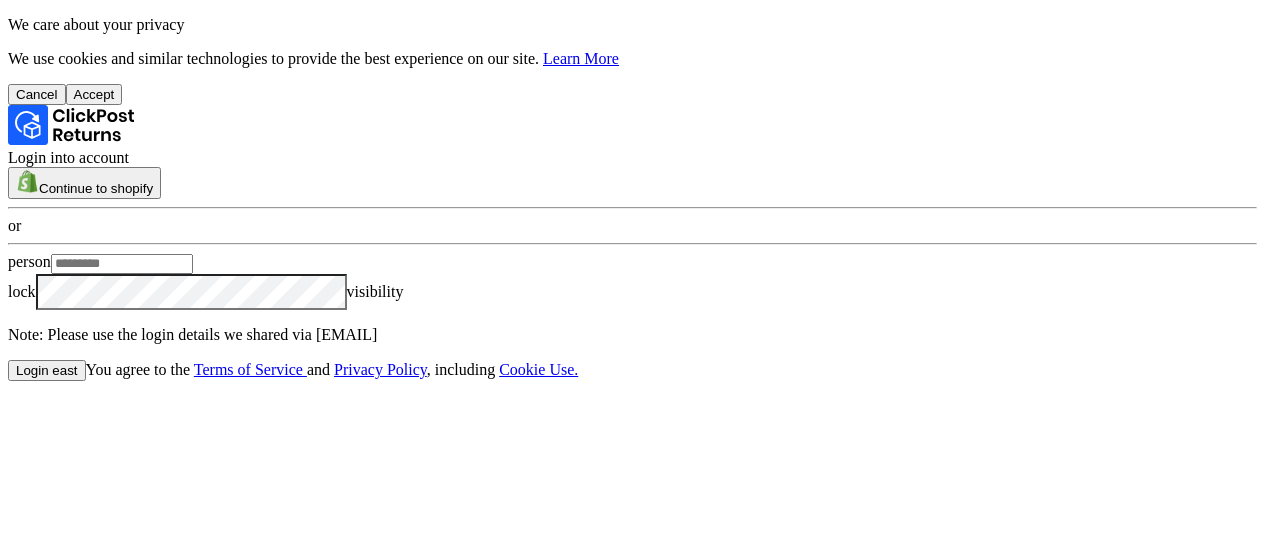 scroll, scrollTop: 0, scrollLeft: 0, axis: both 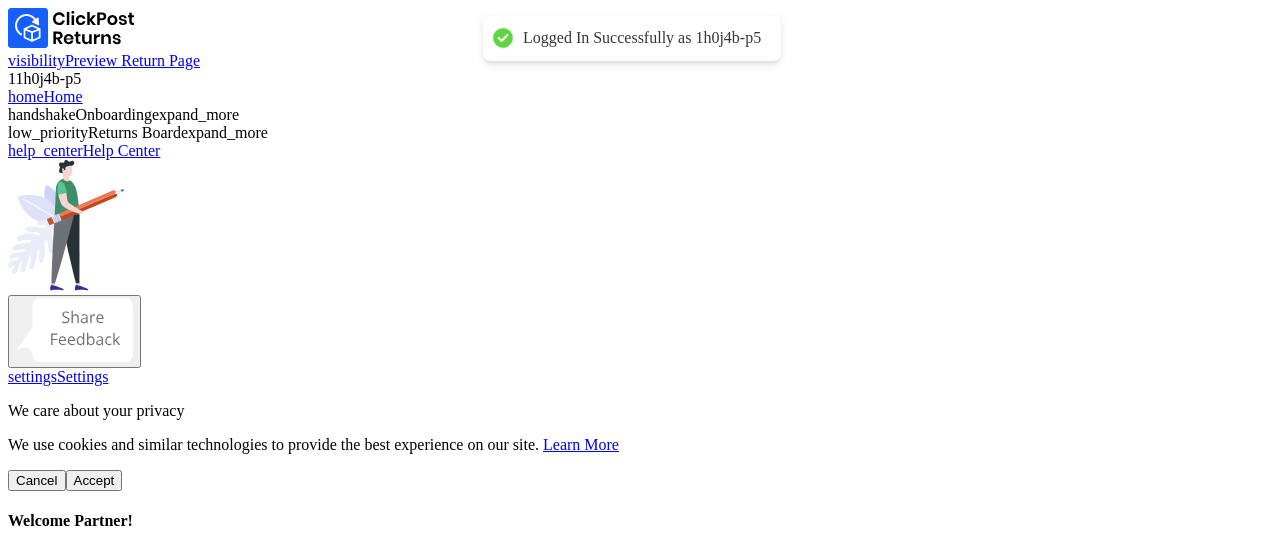 click on "Accept" at bounding box center (94, 480) 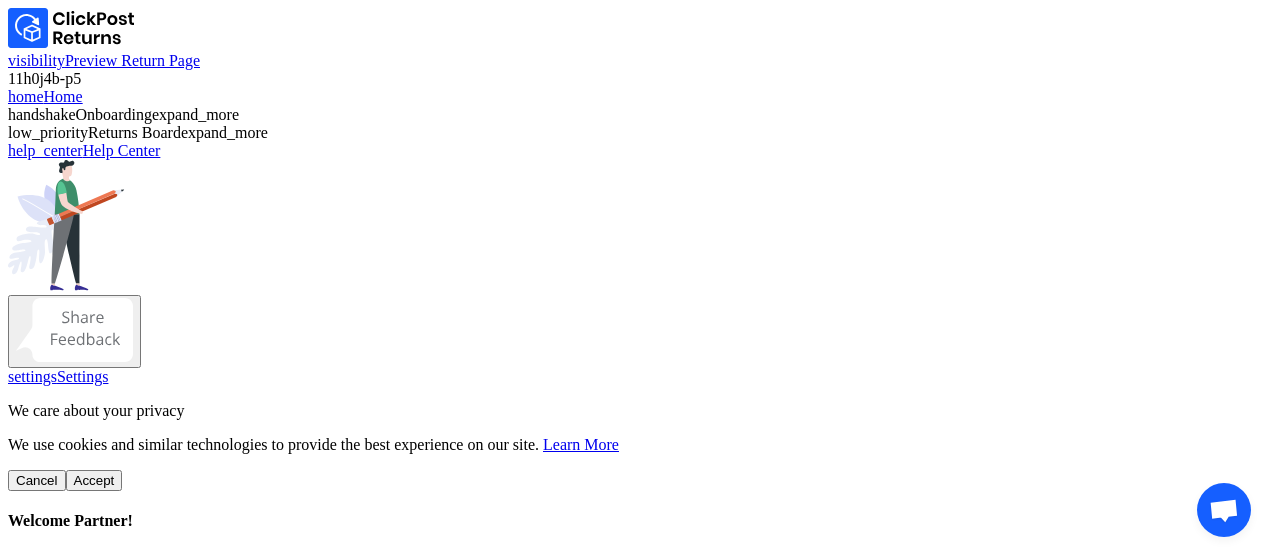click on "handshake Onboarding" at bounding box center [80, 114] 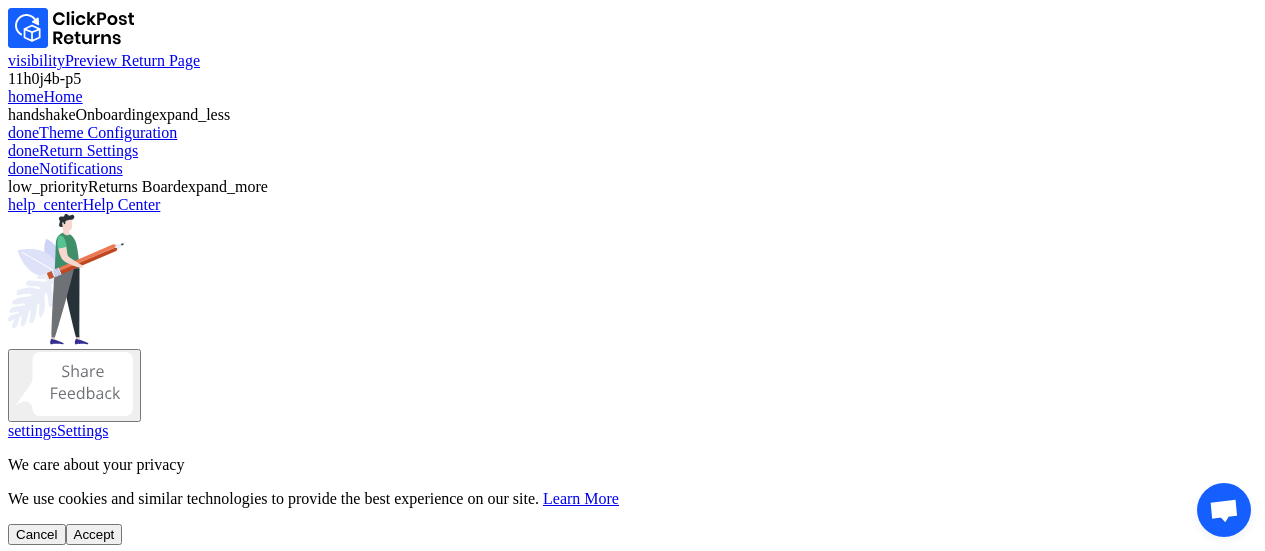 click on "done Notifications" at bounding box center (65, 168) 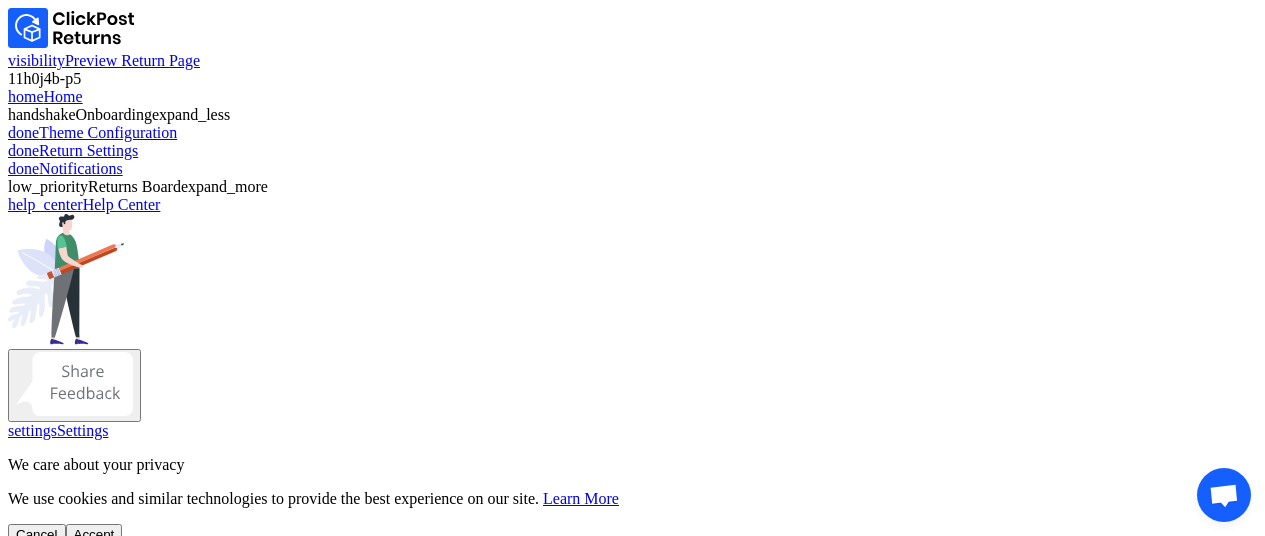 click on "Emails" at bounding box center (632, 789) 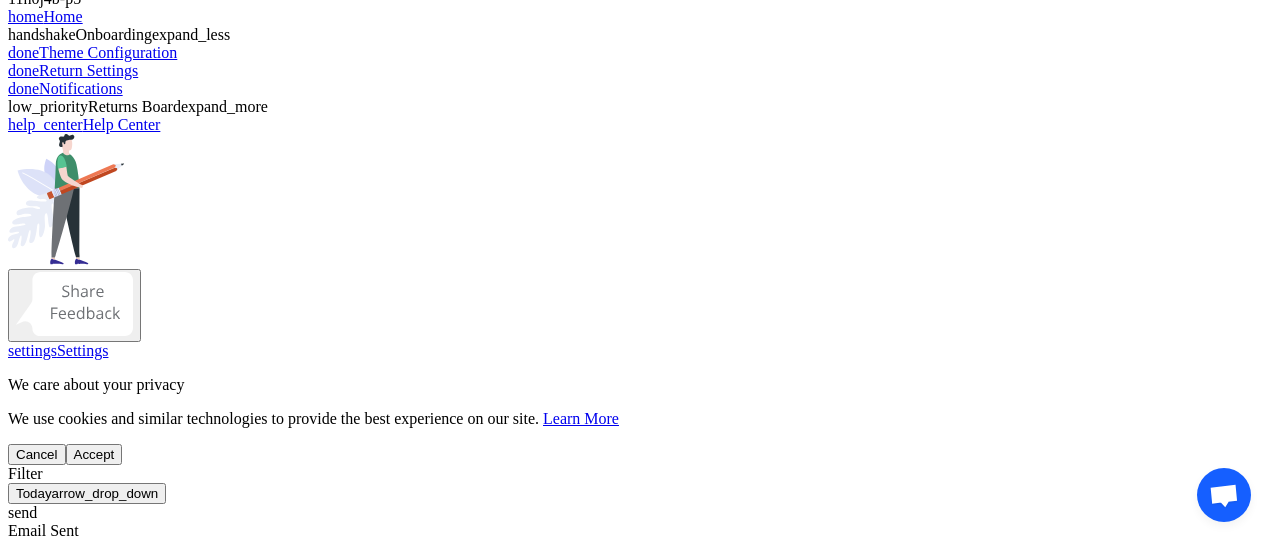 scroll, scrollTop: 90, scrollLeft: 0, axis: vertical 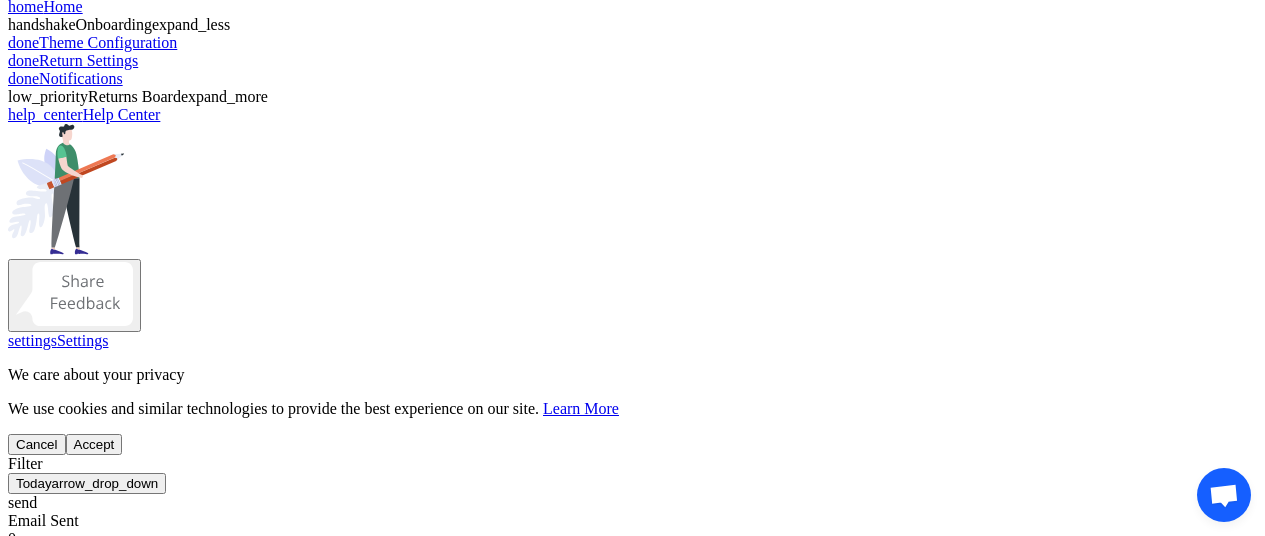 click on "edit_note" at bounding box center [38, 818] 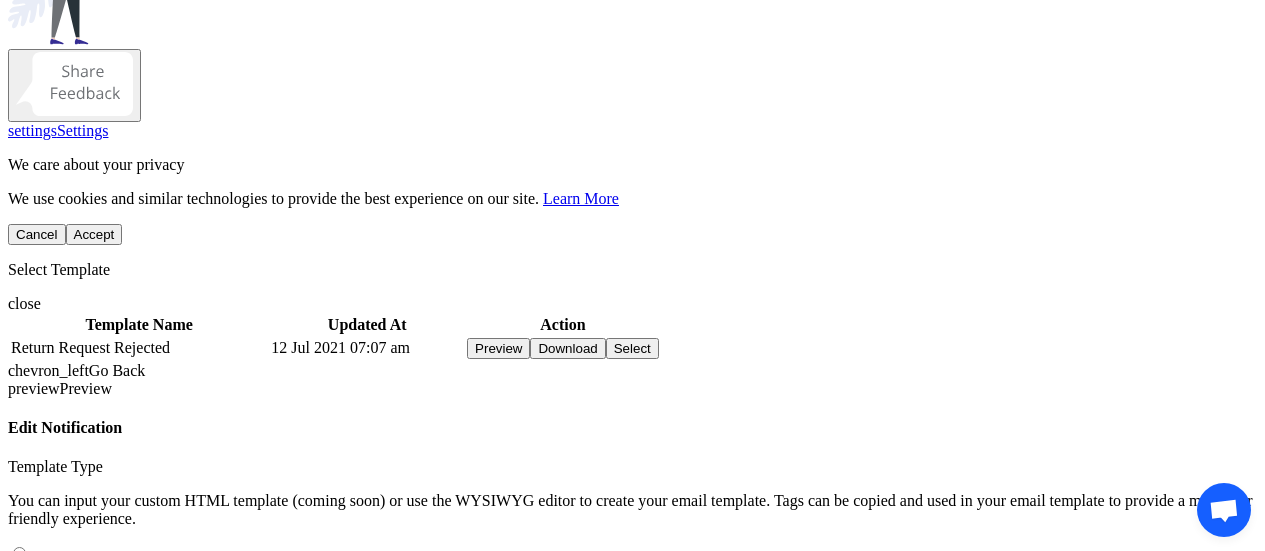 scroll, scrollTop: 282, scrollLeft: 0, axis: vertical 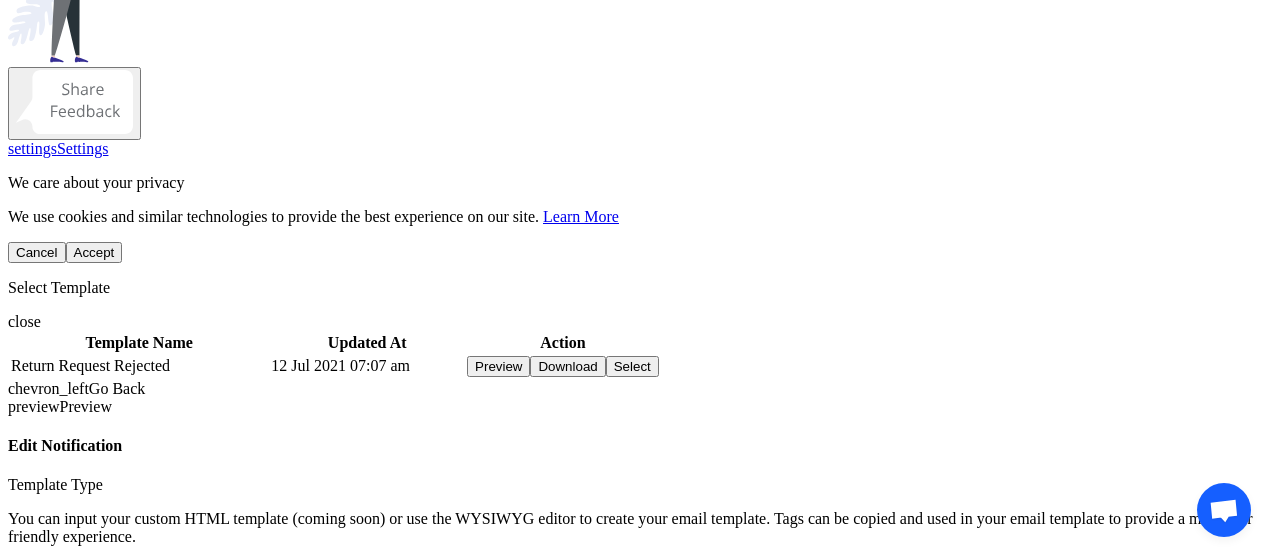 click on "**********" at bounding box center [632, 9712] 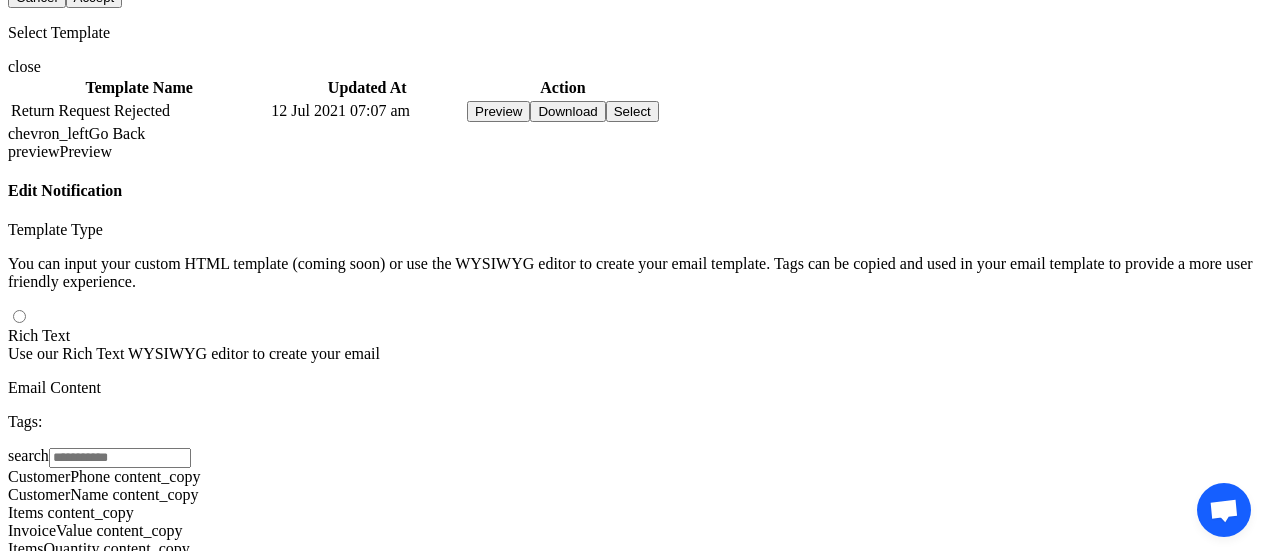 scroll, scrollTop: 41, scrollLeft: 0, axis: vertical 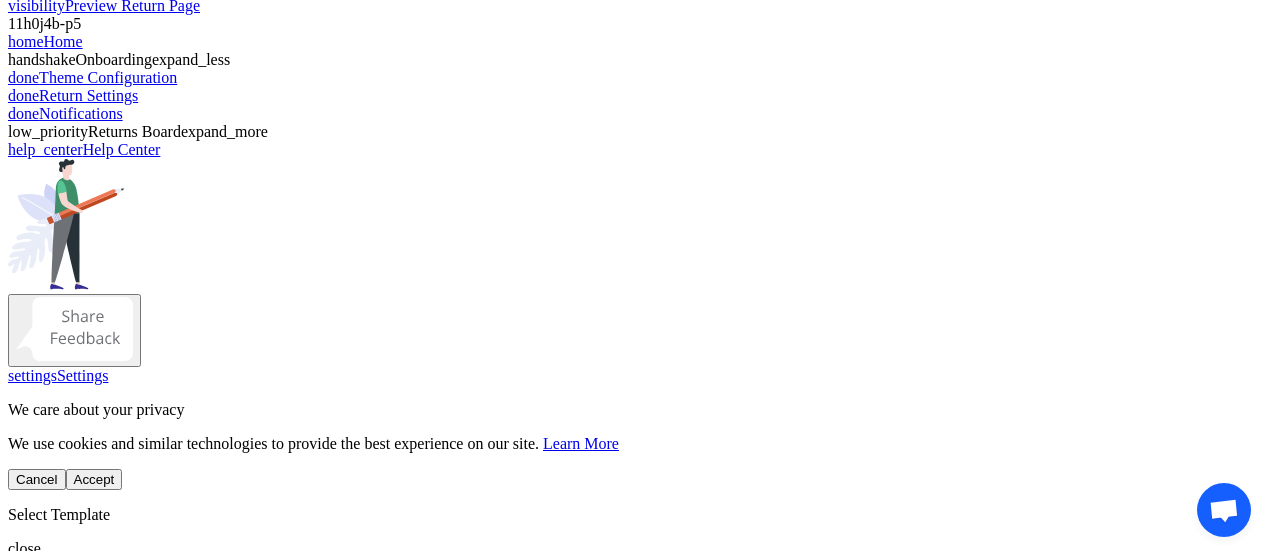 drag, startPoint x: 867, startPoint y: 343, endPoint x: 885, endPoint y: 380, distance: 41.14608 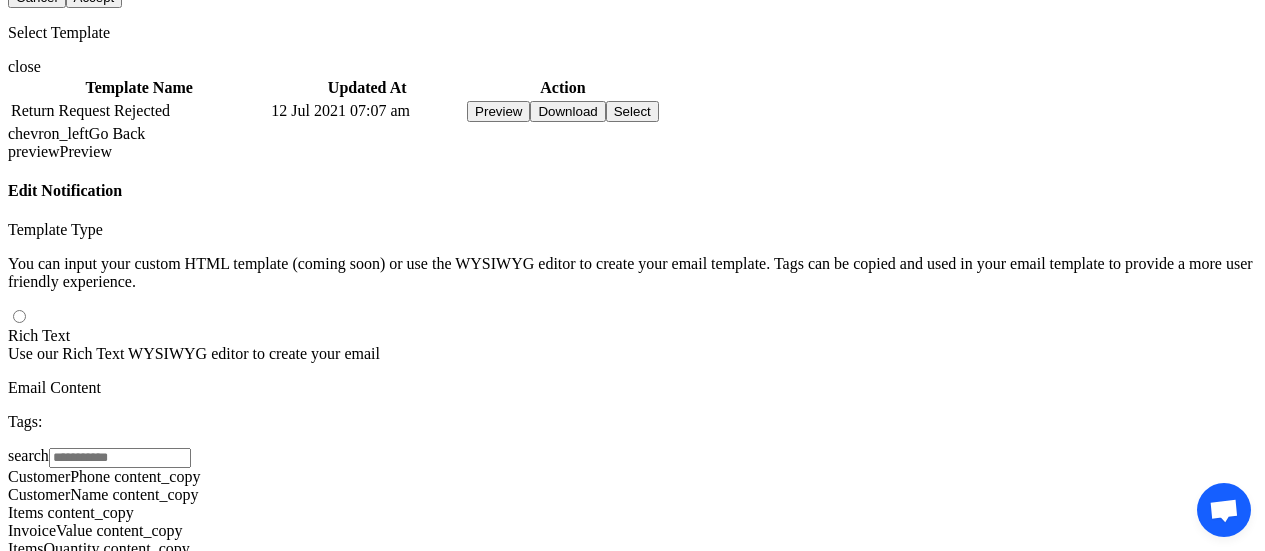 scroll, scrollTop: 762, scrollLeft: 0, axis: vertical 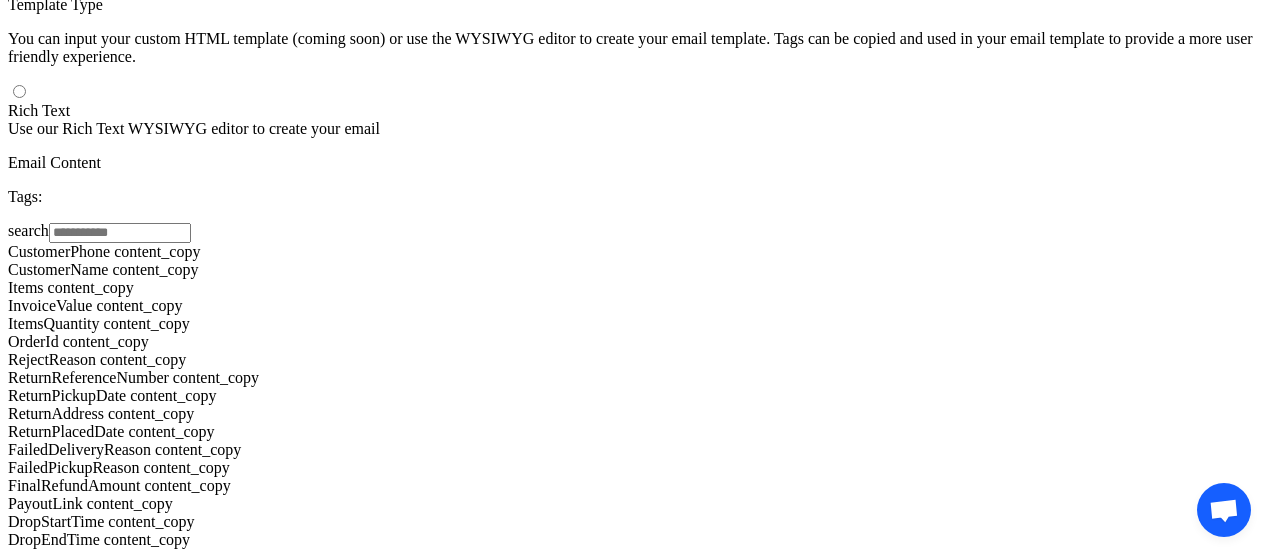 type on "**********" 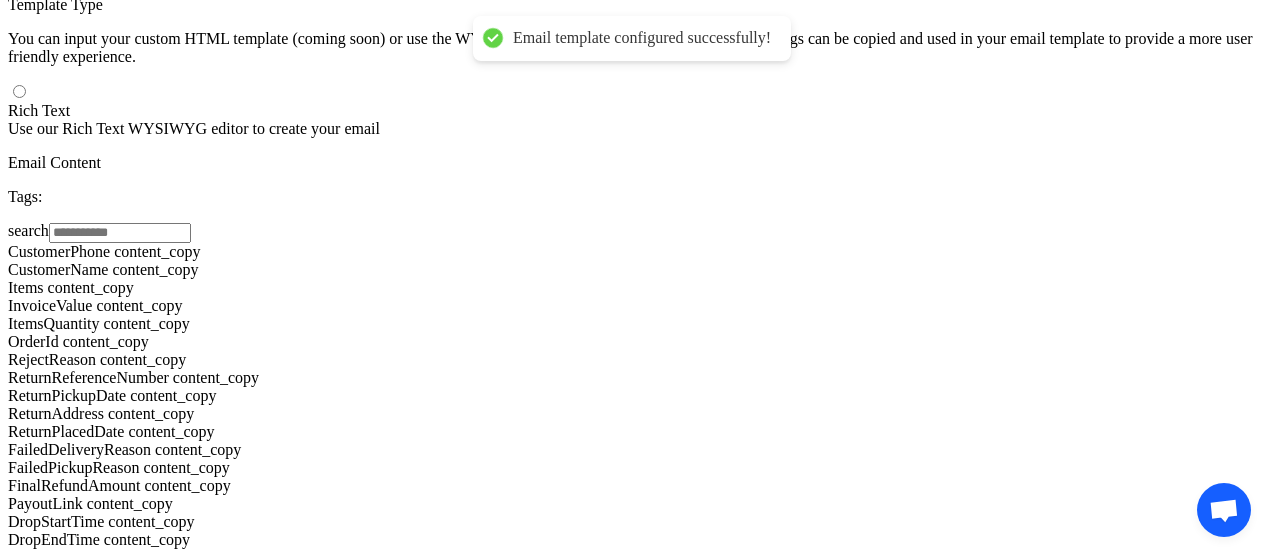 click at bounding box center (79, 9671) 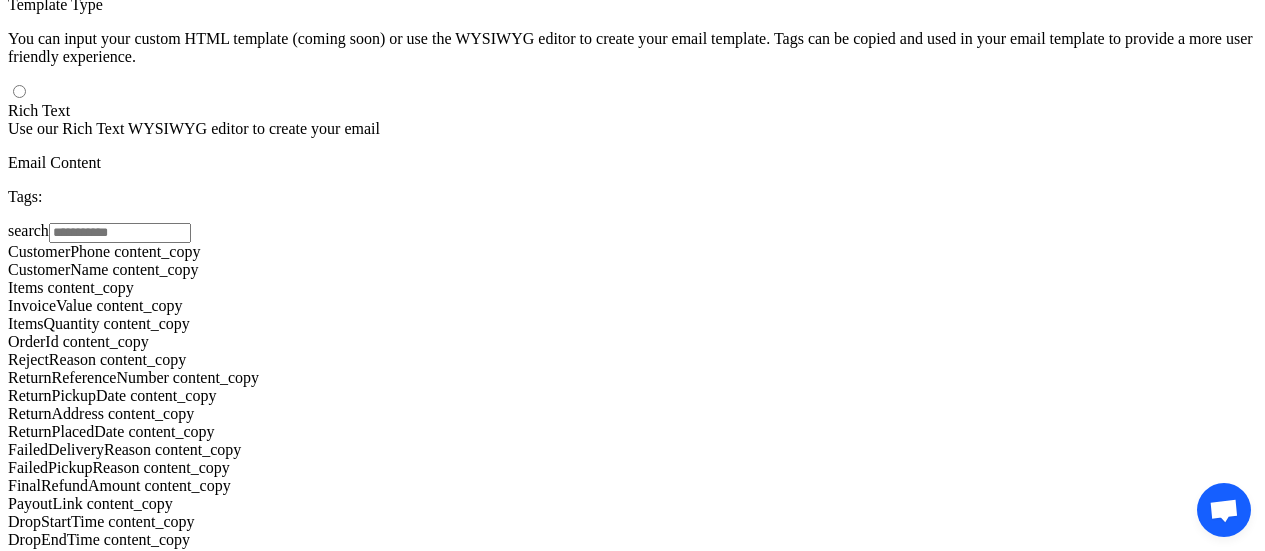 click on "**********" at bounding box center (632, 9696) 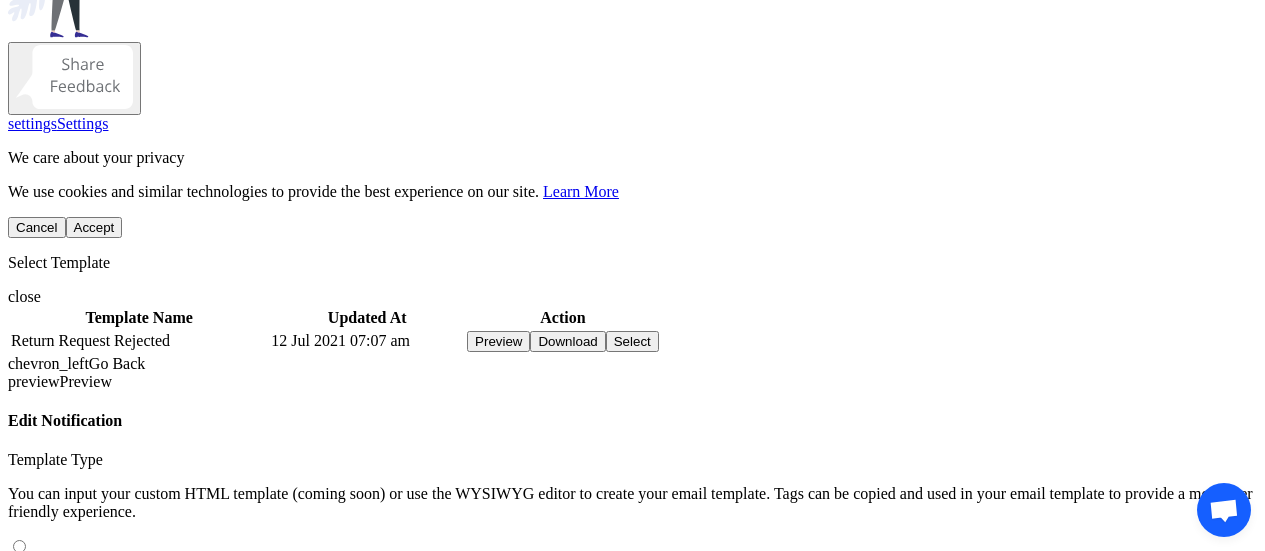 scroll, scrollTop: 280, scrollLeft: 0, axis: vertical 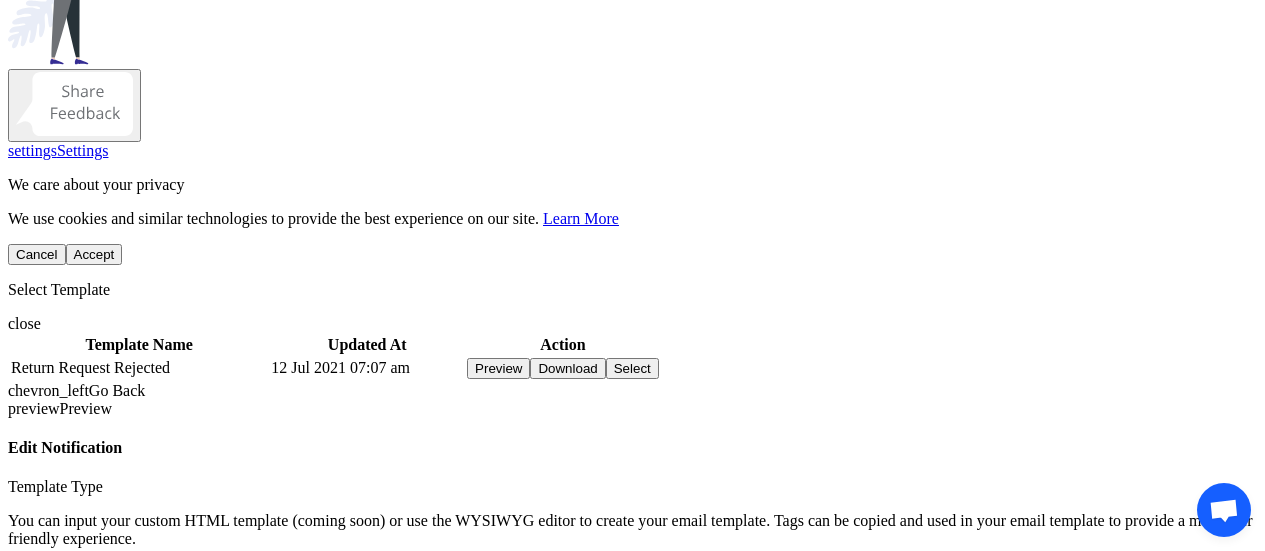 click on "**********" at bounding box center (79, 1999) 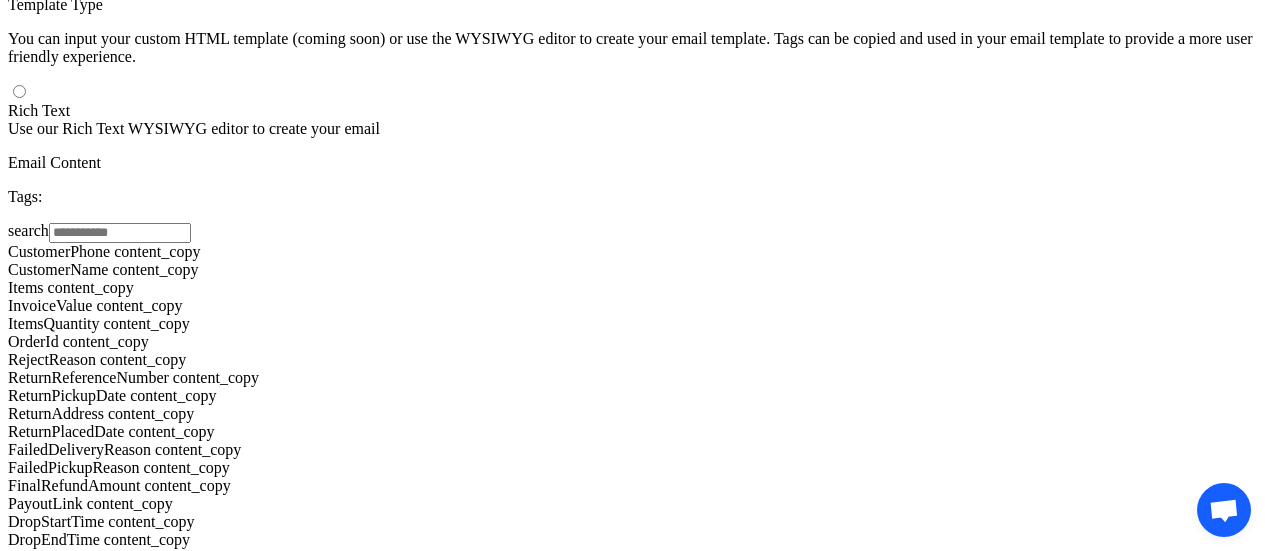 click on "Save" at bounding box center [98, 9631] 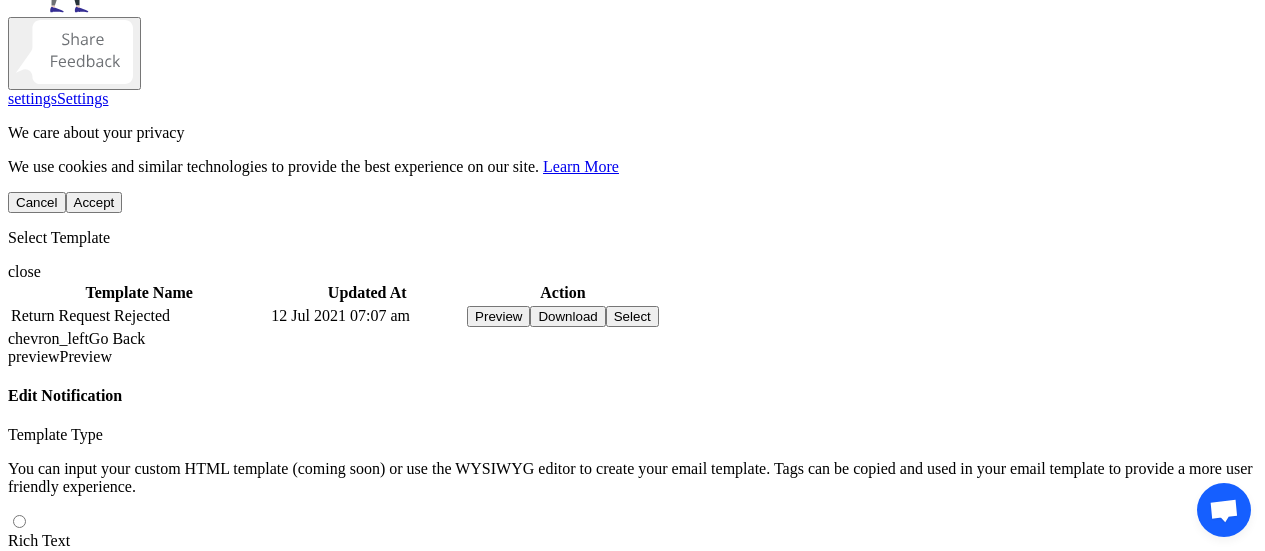 scroll, scrollTop: 280, scrollLeft: 0, axis: vertical 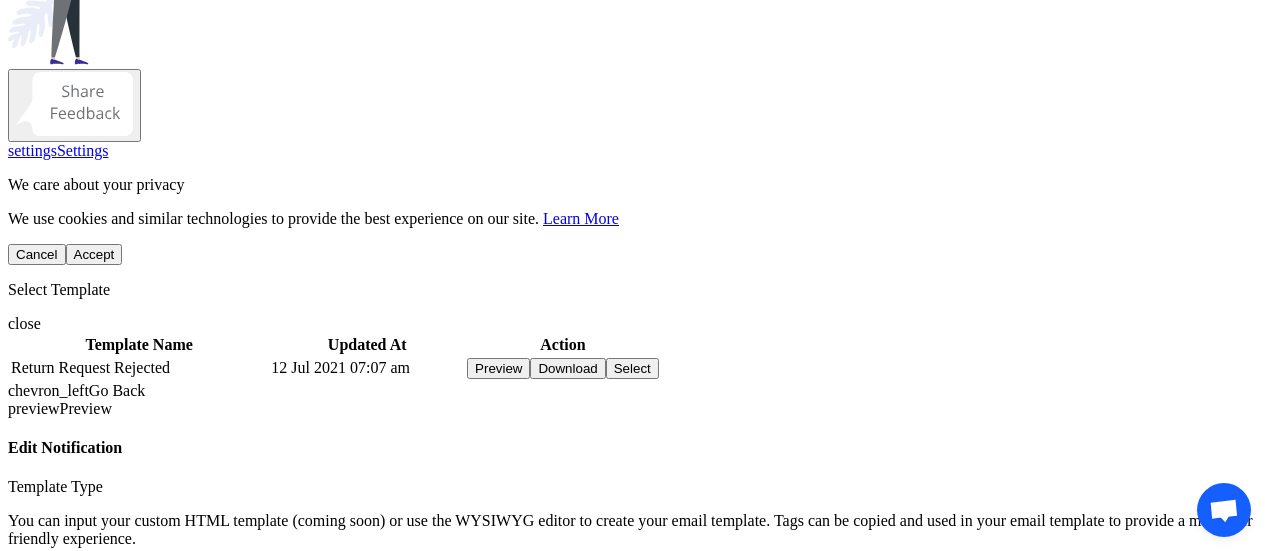 click on "********" at bounding box center [79, 1960] 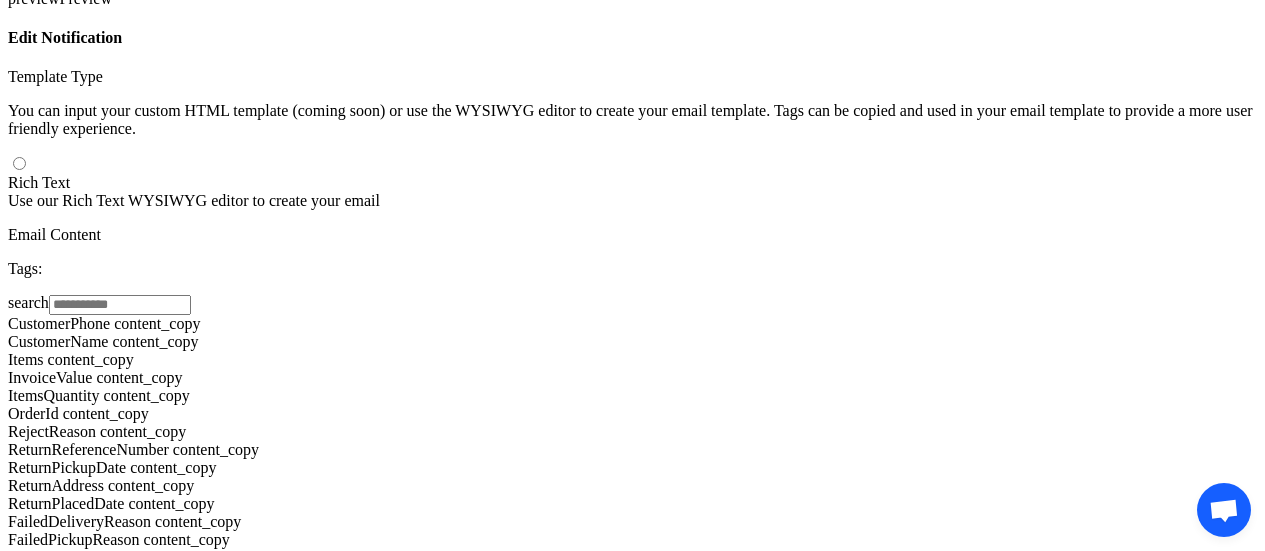 scroll, scrollTop: 762, scrollLeft: 0, axis: vertical 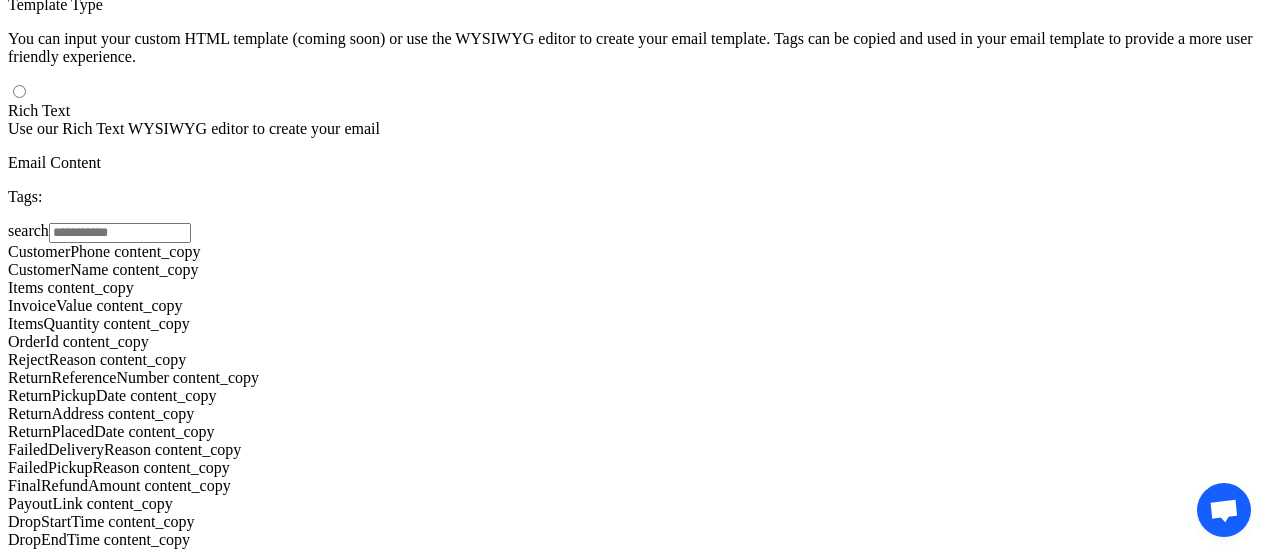type on "**********" 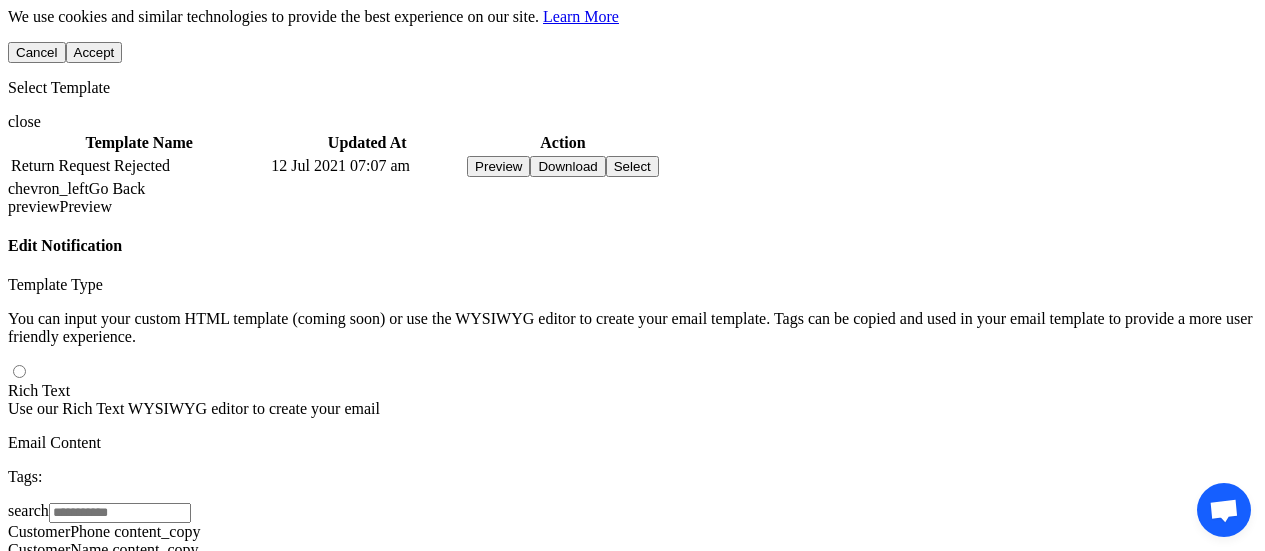 scroll, scrollTop: 762, scrollLeft: 0, axis: vertical 